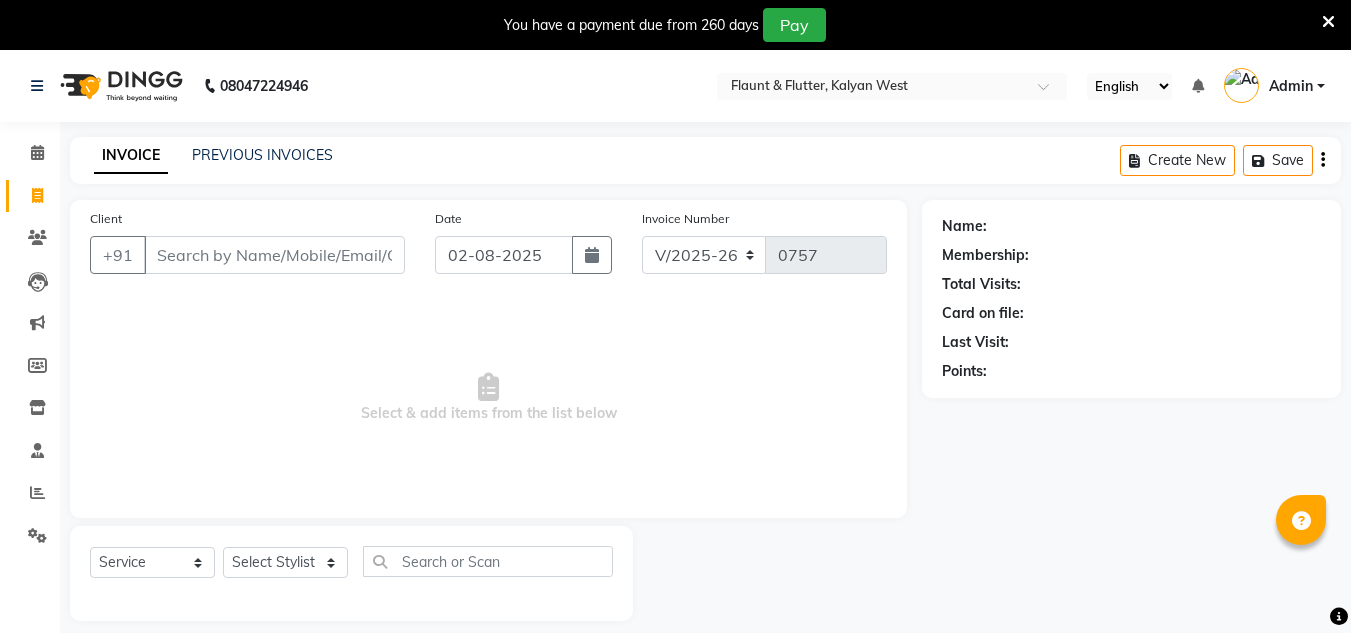 select on "4941" 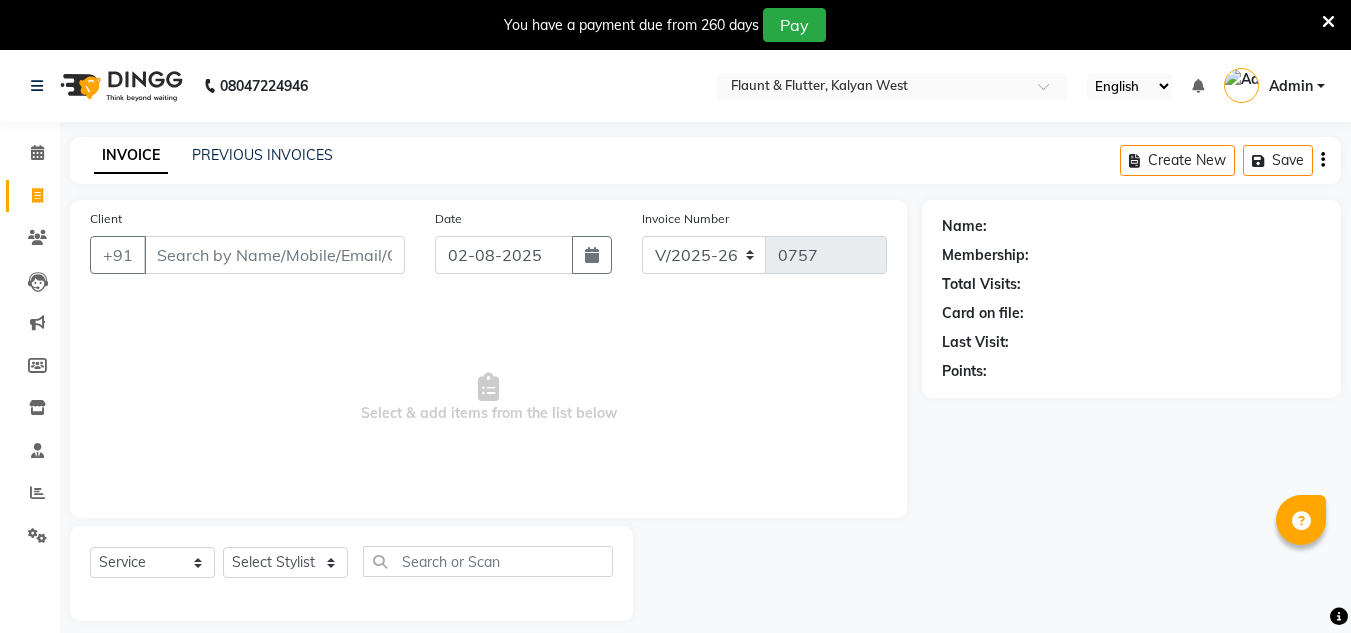 scroll, scrollTop: 50, scrollLeft: 0, axis: vertical 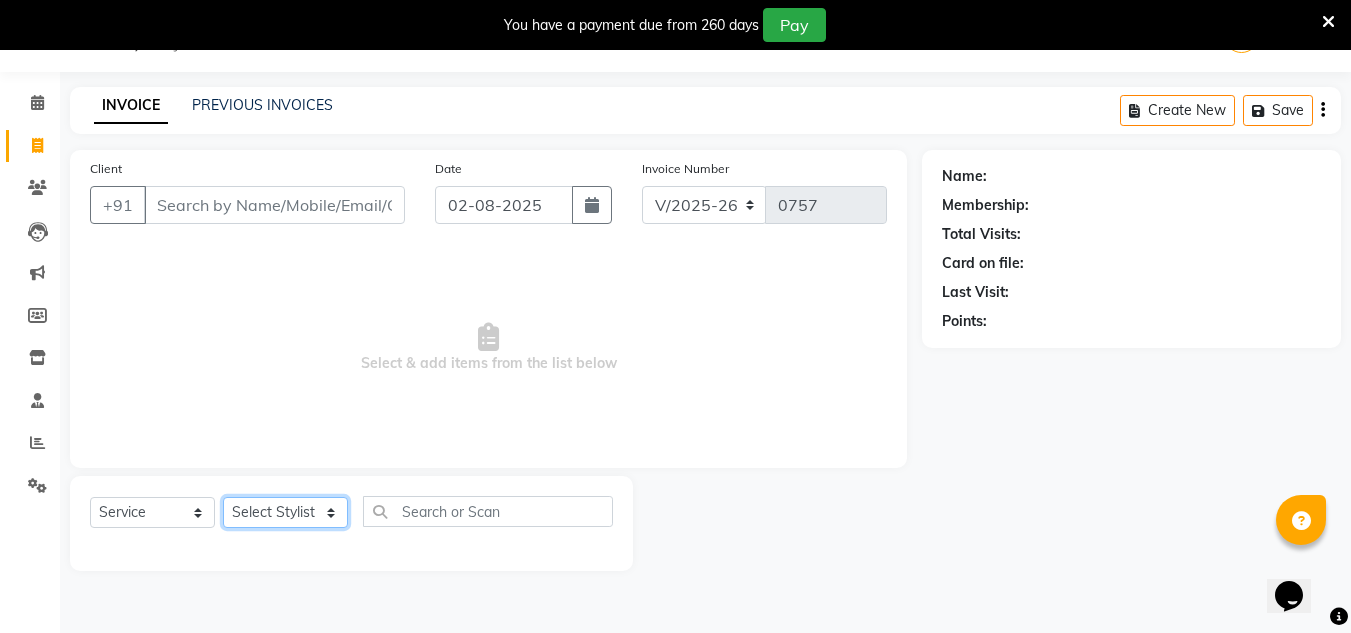 click on "Select Stylist [NAME] [NAME] [NAME] [NAME] [NAME] [NAME] [NAME] [NAME] [NAME] [NAME] [NAME]" 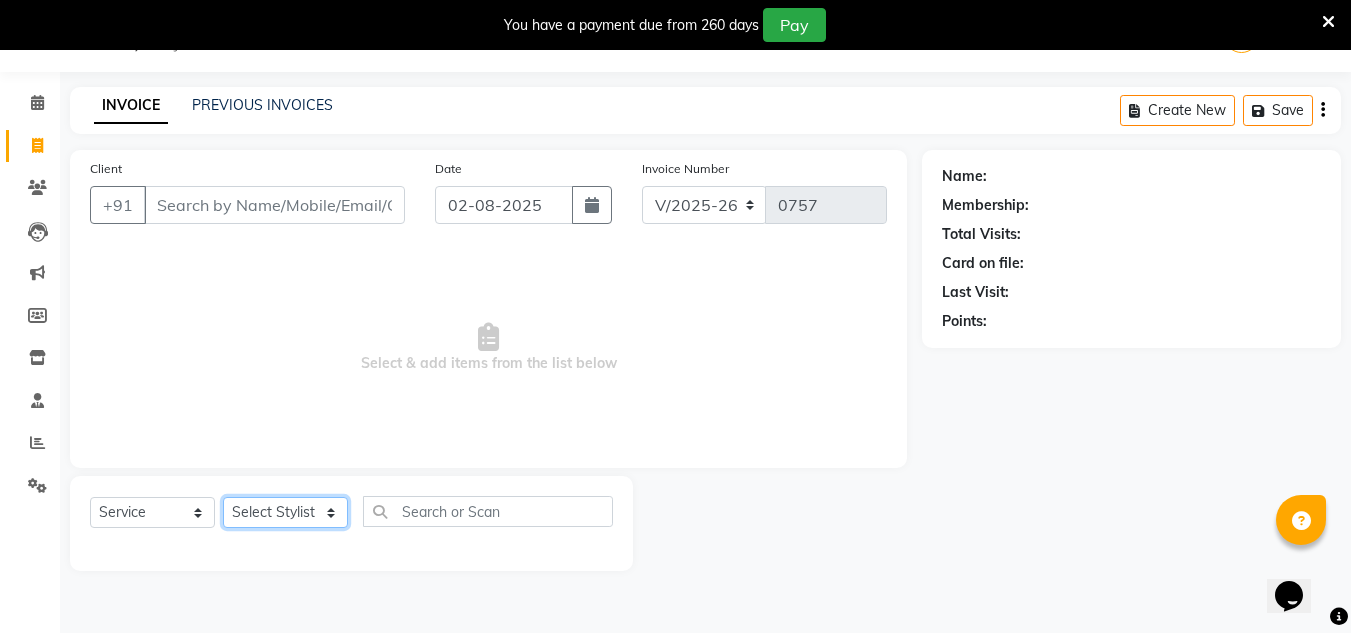 select on "59873" 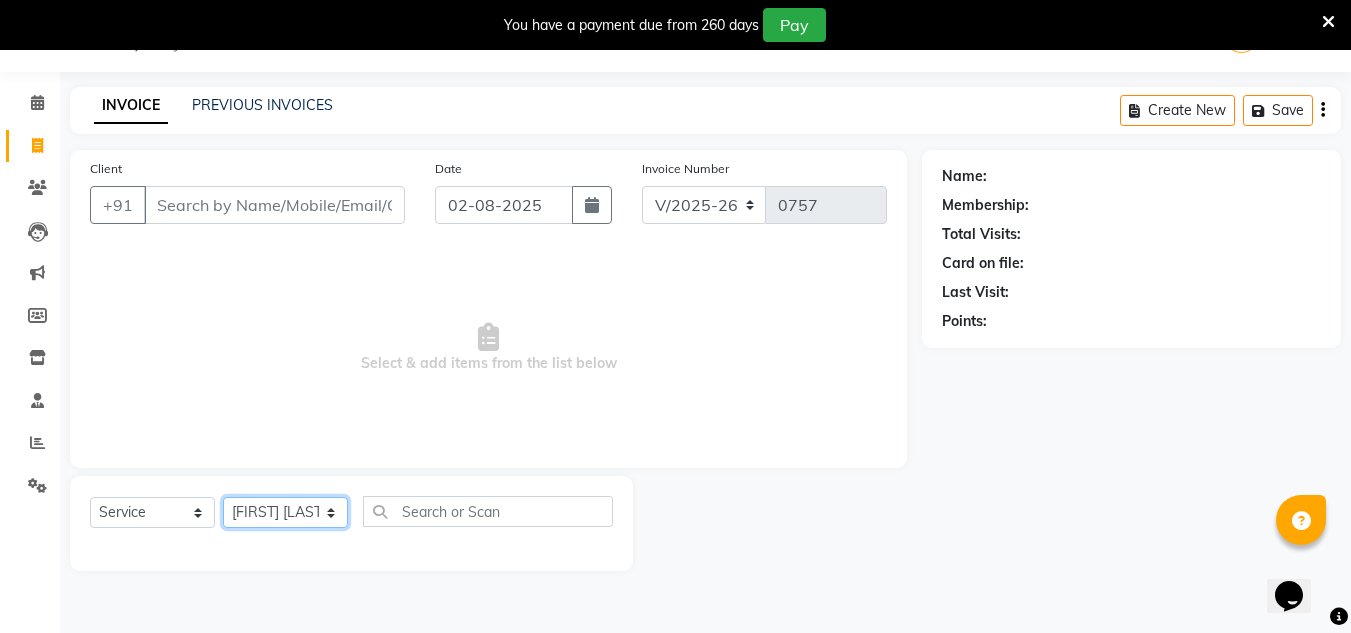click on "Select Stylist [NAME] [NAME] [NAME] [NAME] [NAME] [NAME] [NAME] [NAME] [NAME] [NAME] [NAME]" 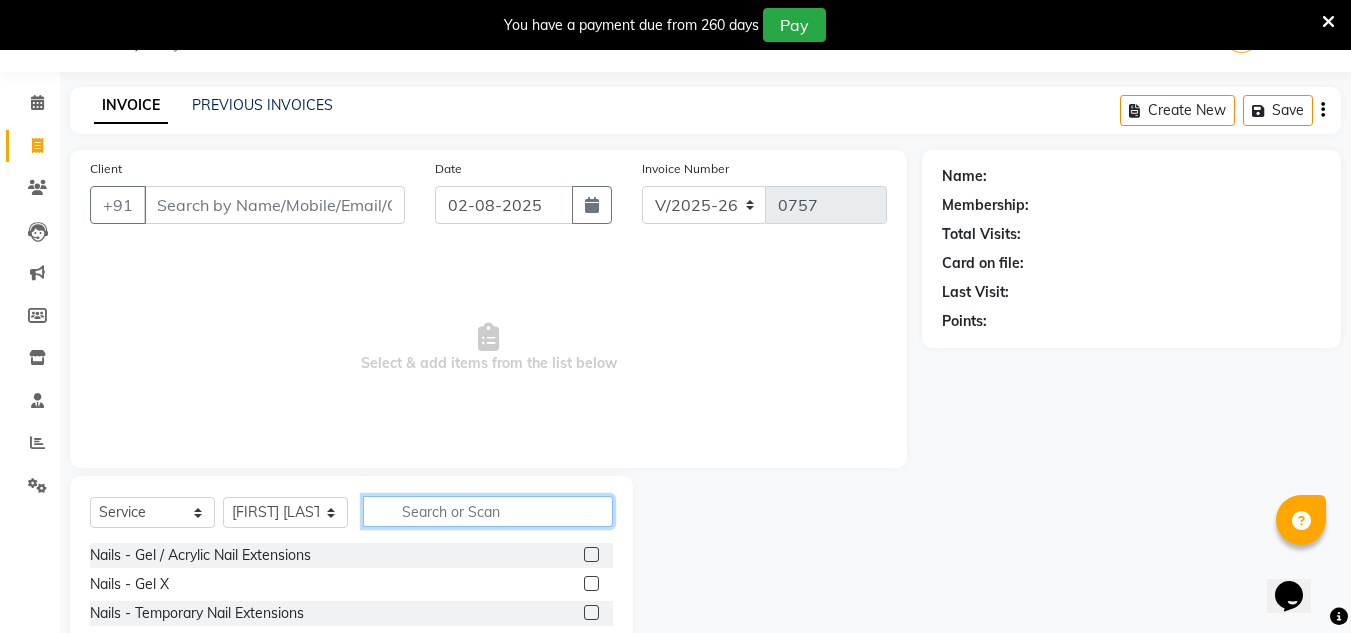 click 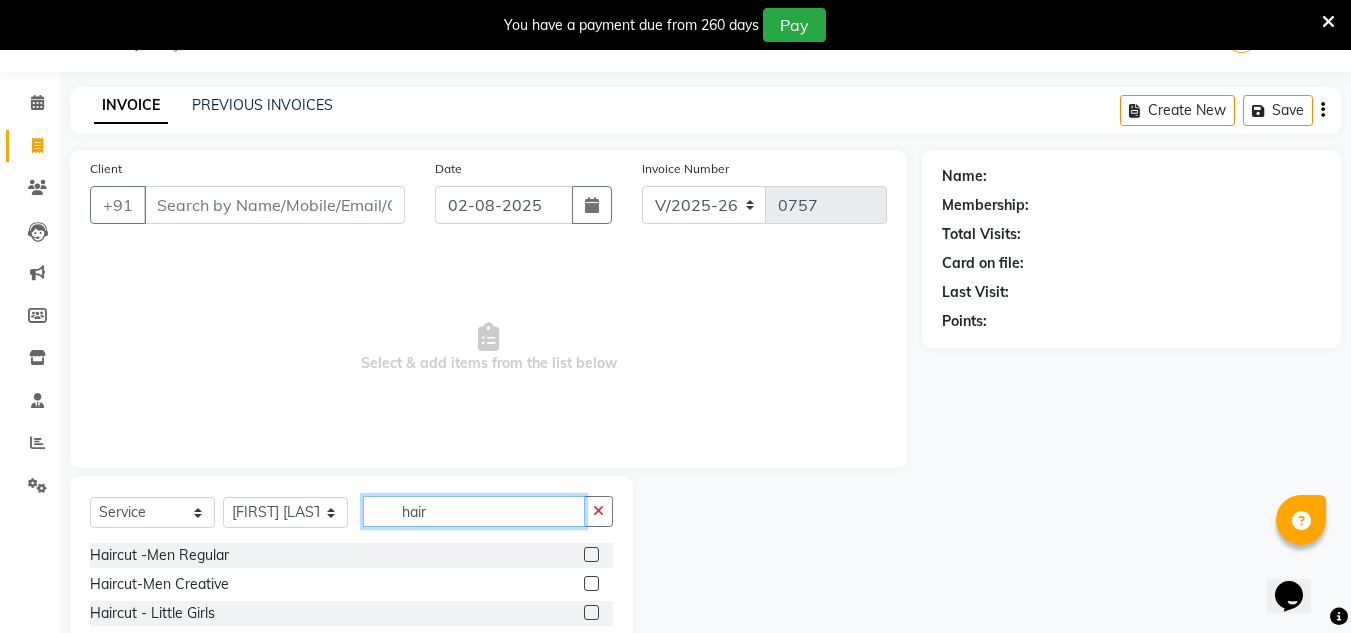 scroll, scrollTop: 218, scrollLeft: 0, axis: vertical 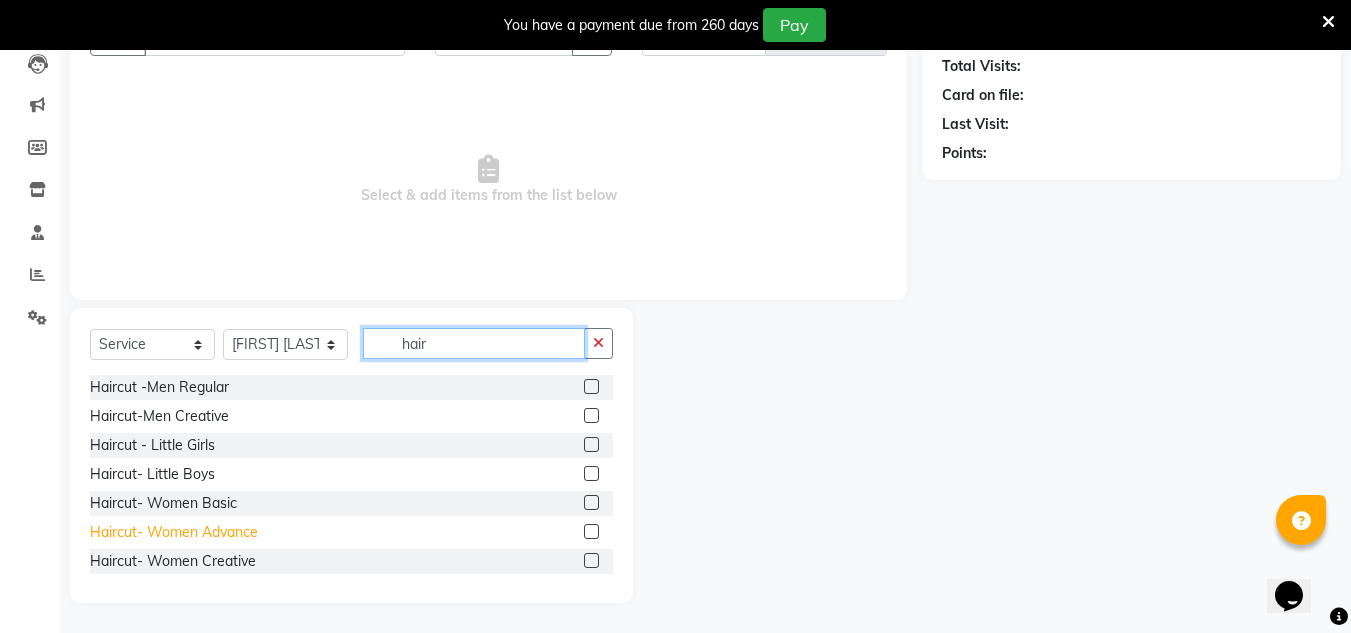 type on "hair" 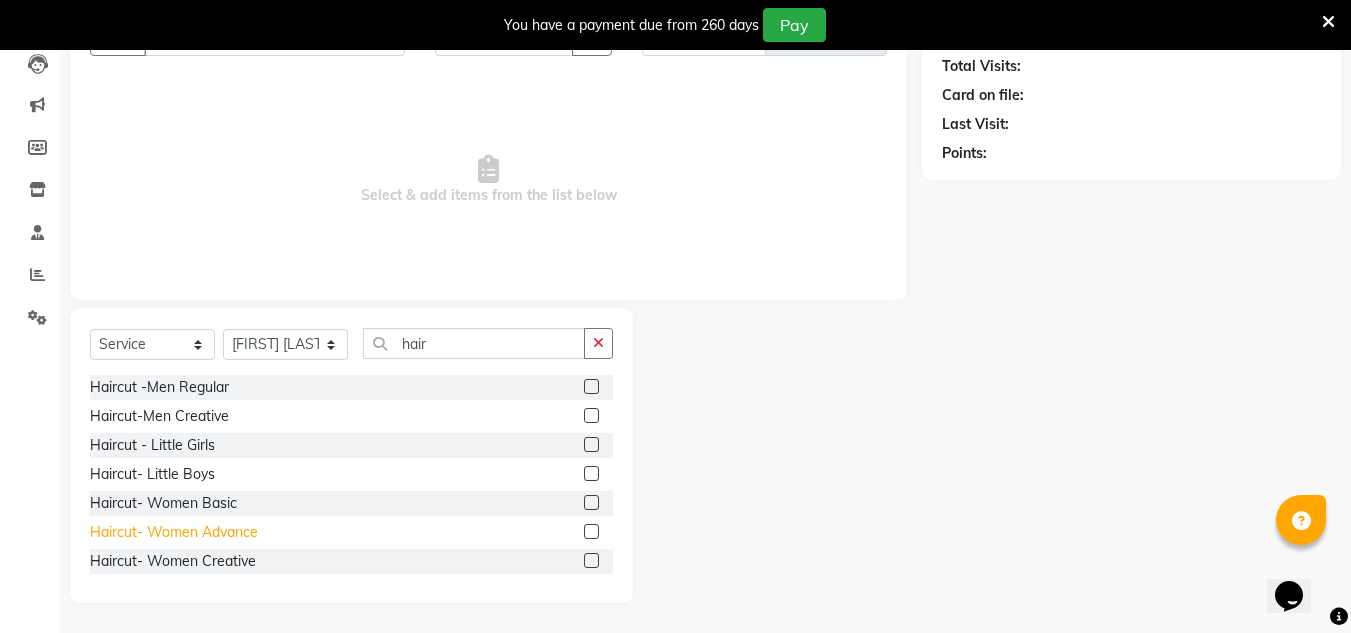 click on "Haircut- Women Advance" 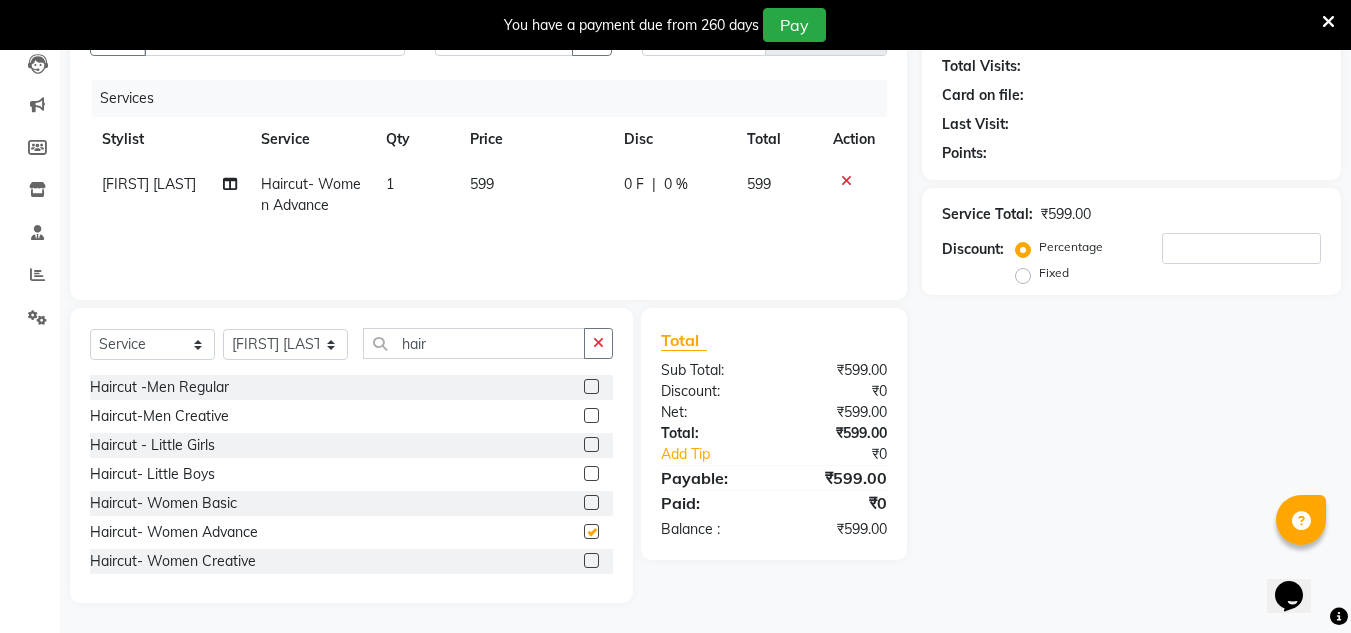 checkbox on "false" 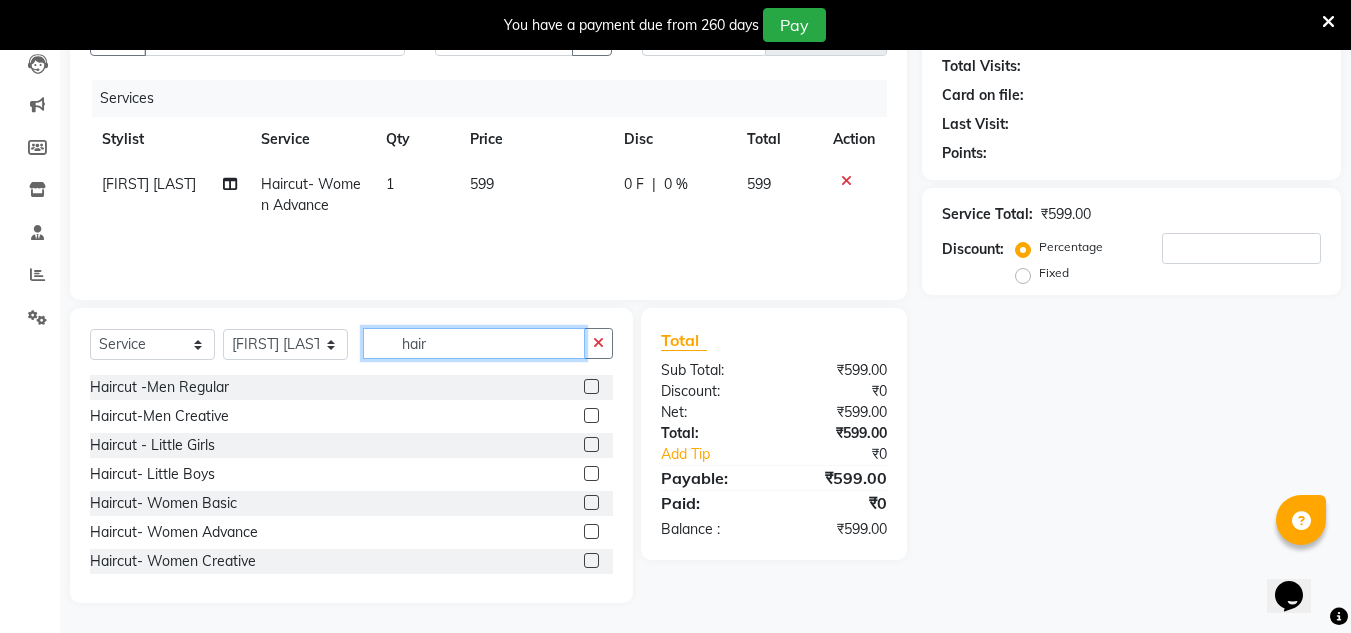 click on "hair" 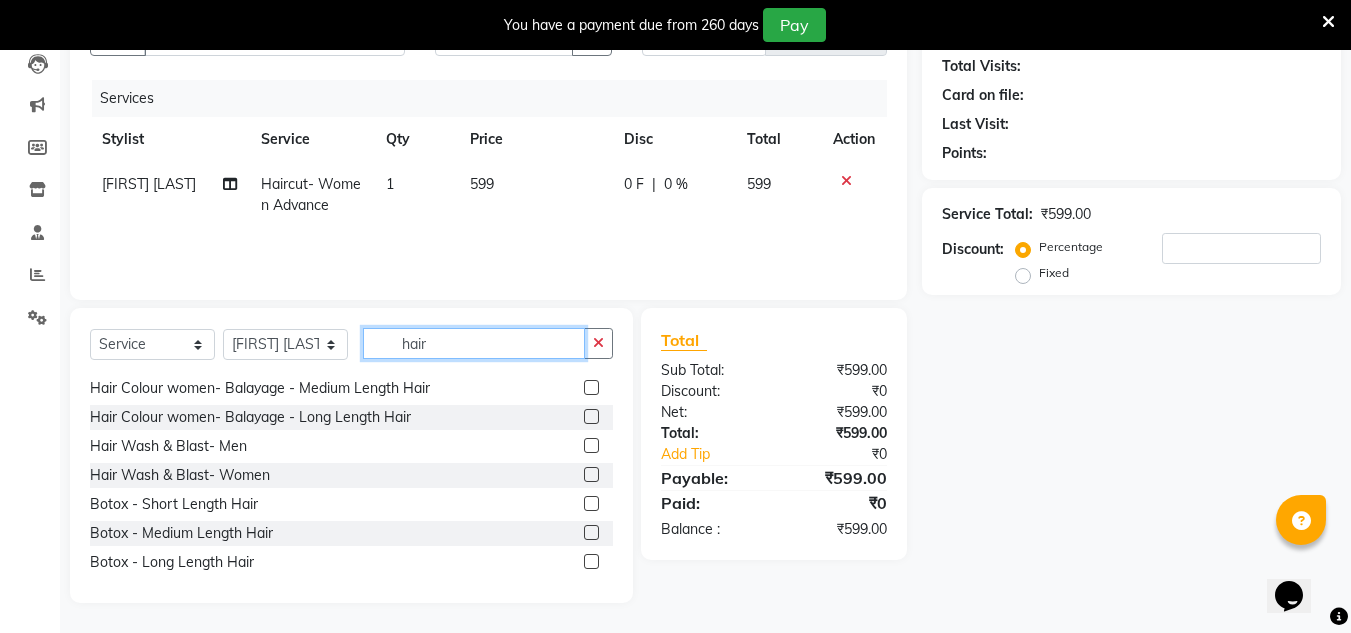 scroll, scrollTop: 1036, scrollLeft: 0, axis: vertical 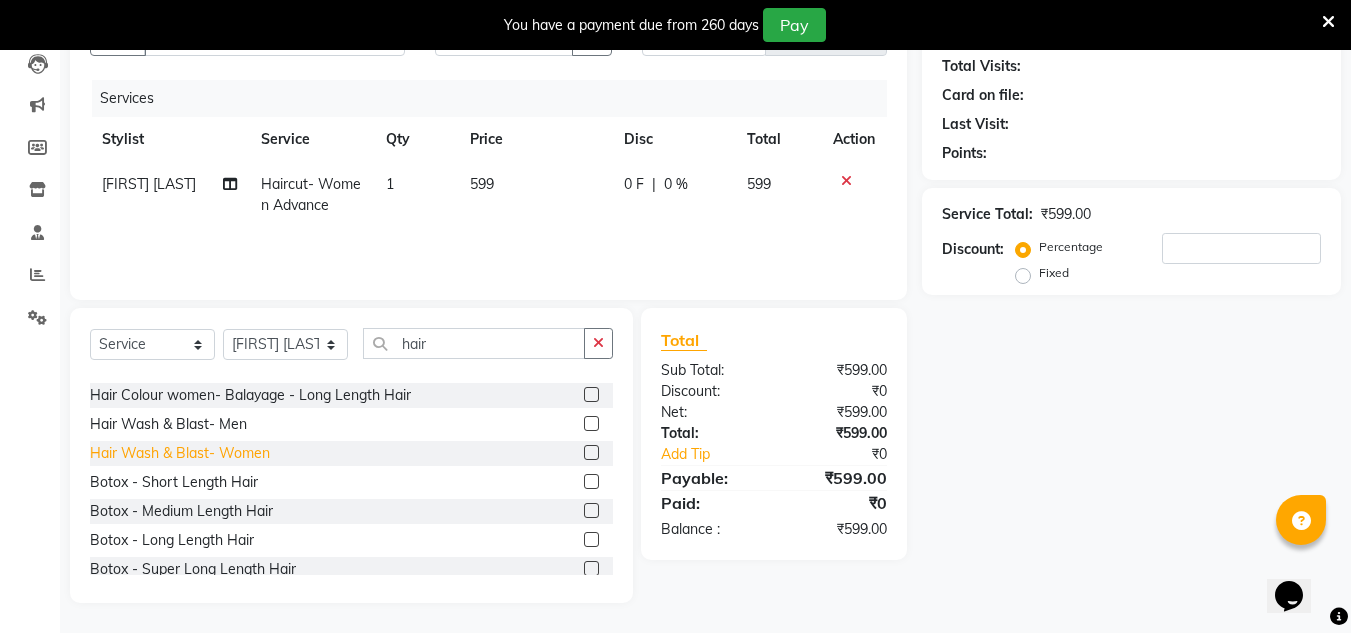 click on "Hair Wash & Blast- Women" 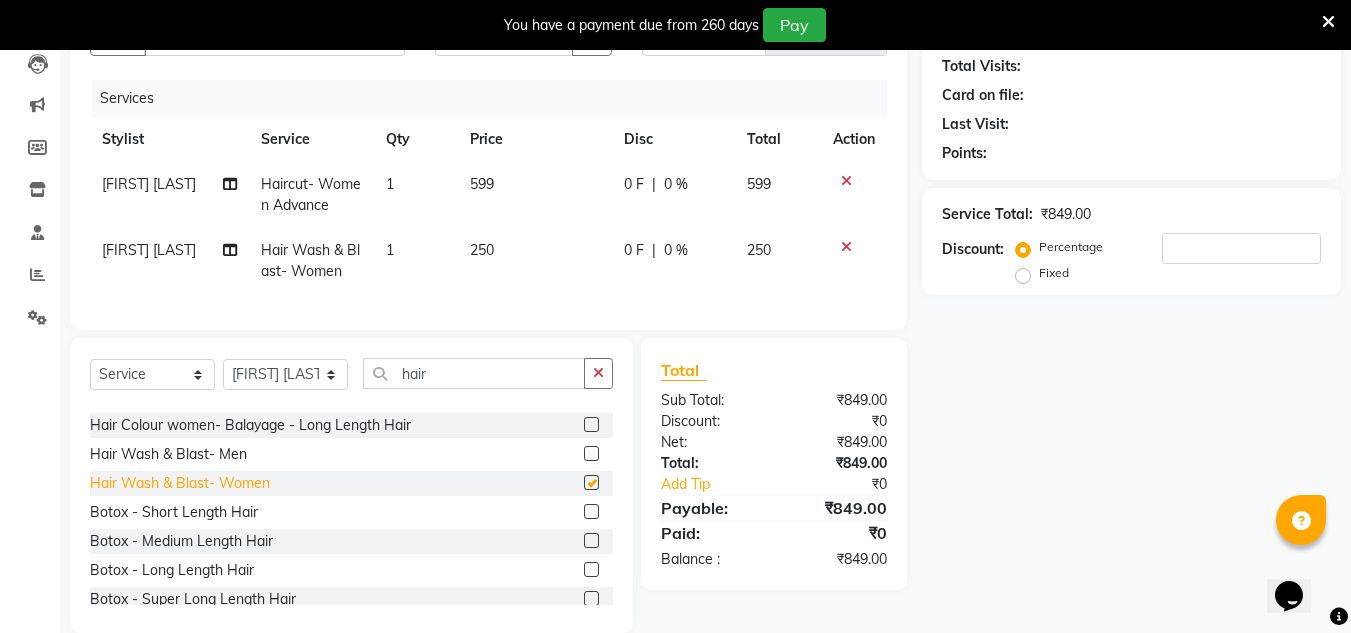checkbox on "false" 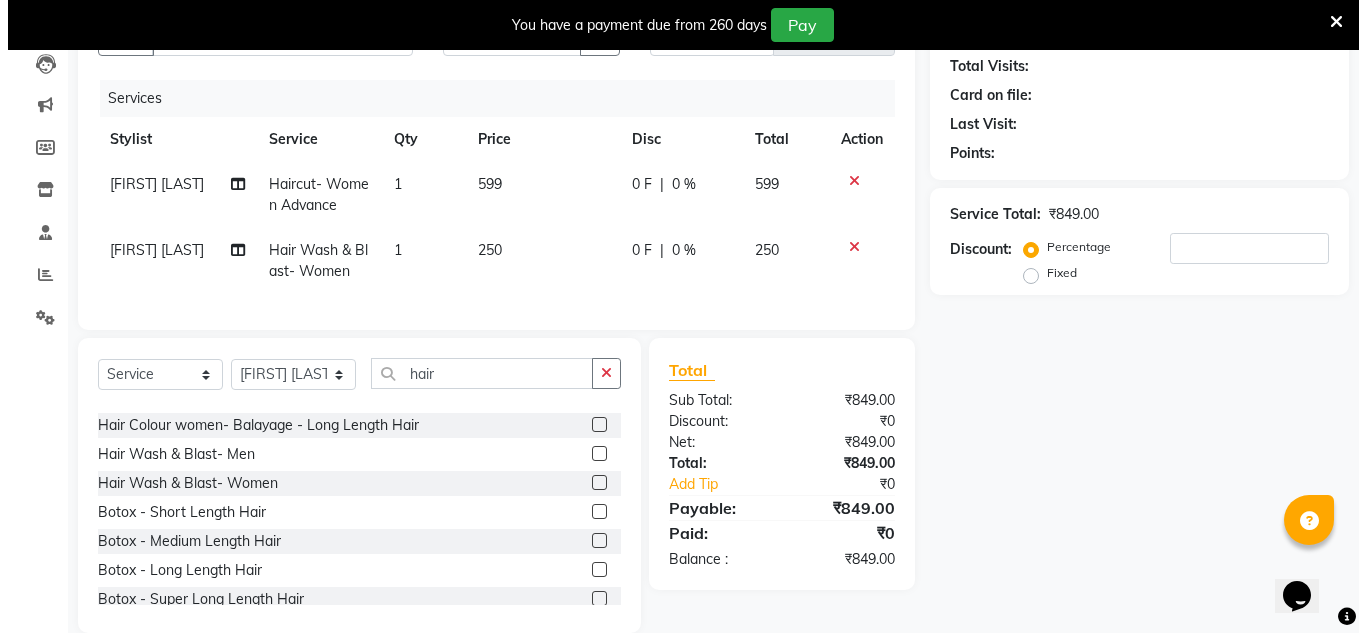 scroll, scrollTop: 0, scrollLeft: 0, axis: both 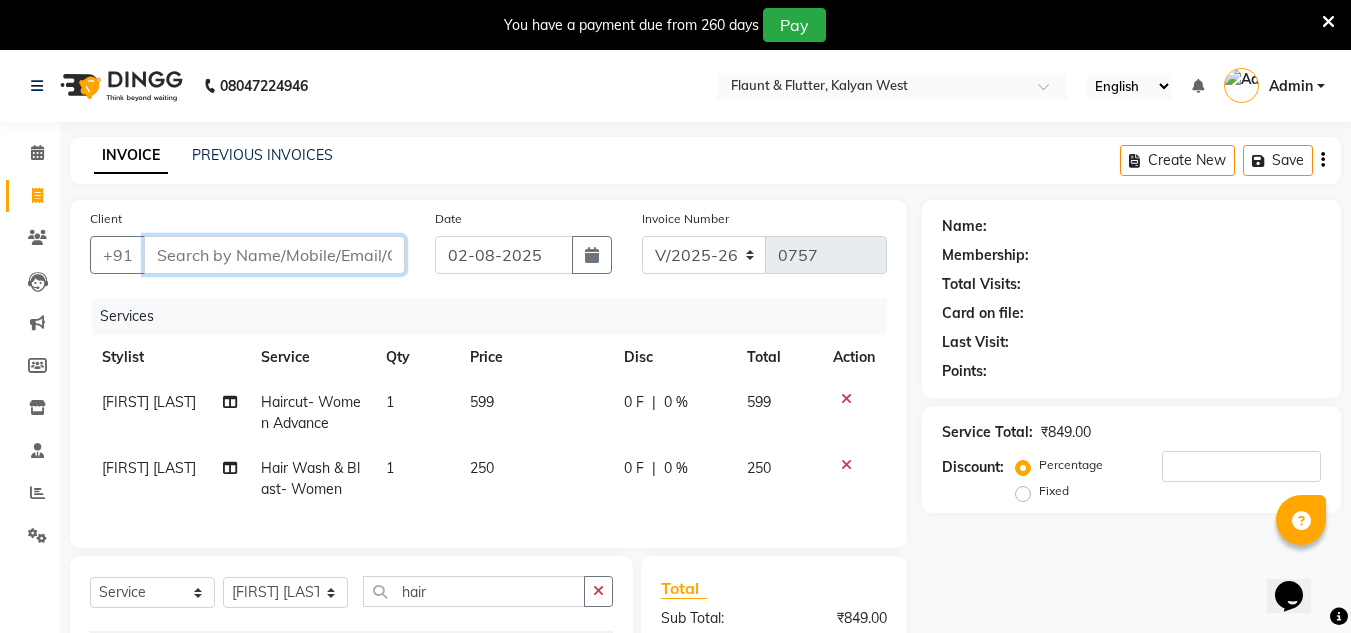 click on "Client" at bounding box center [274, 255] 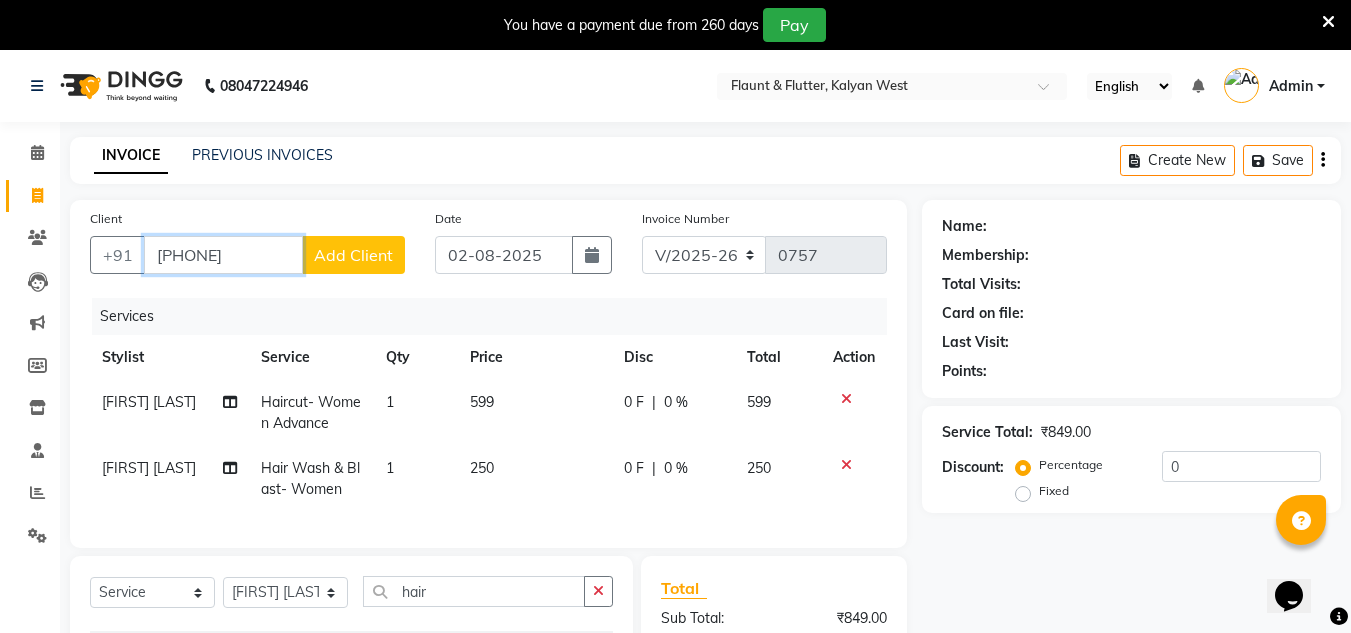 type on "[PHONE]" 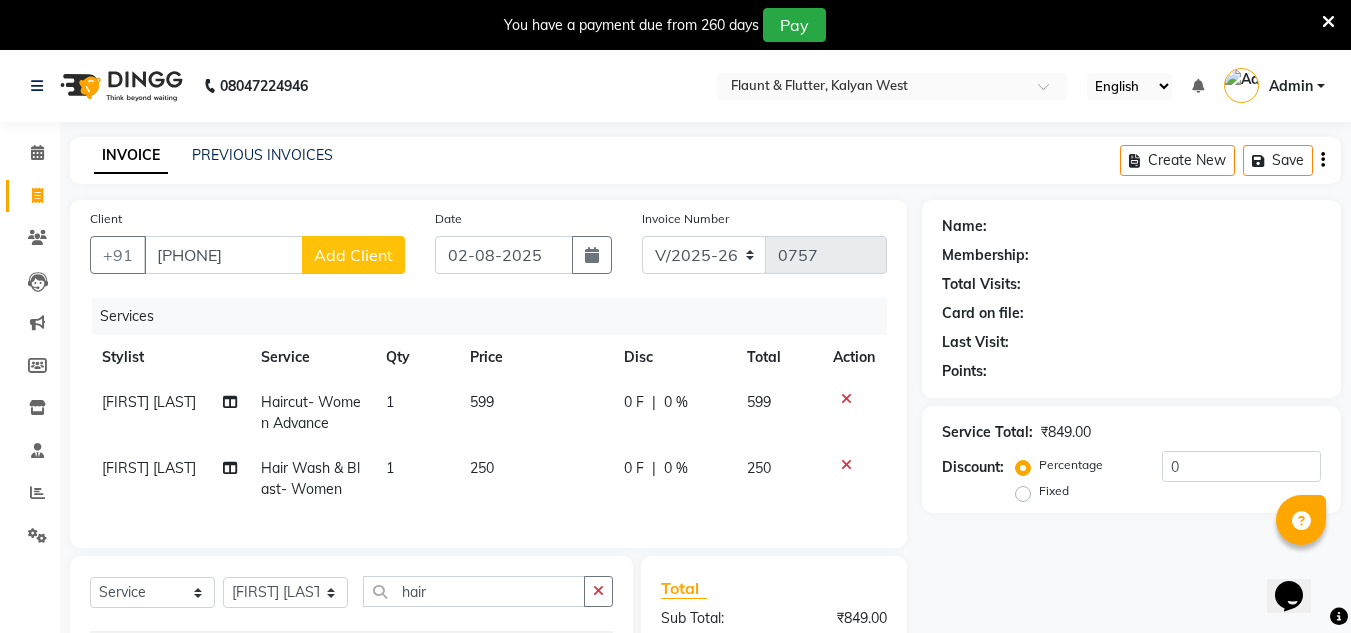 click on "Add Client" 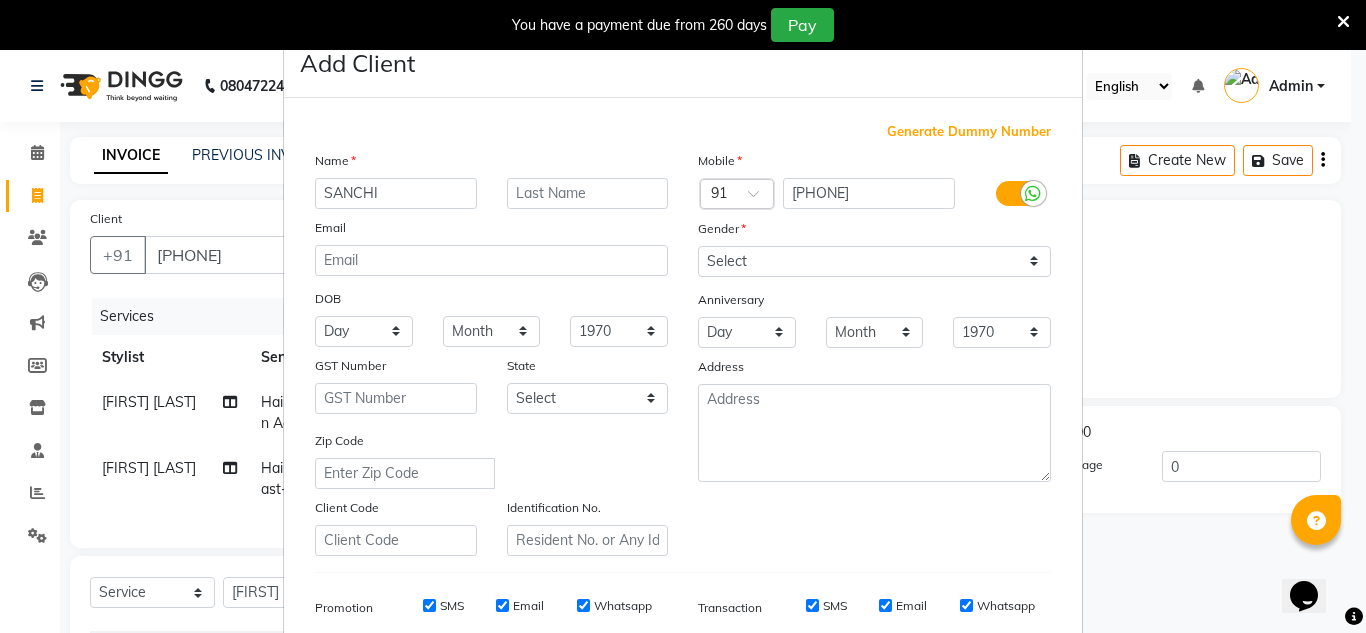 type on "SANCHI" 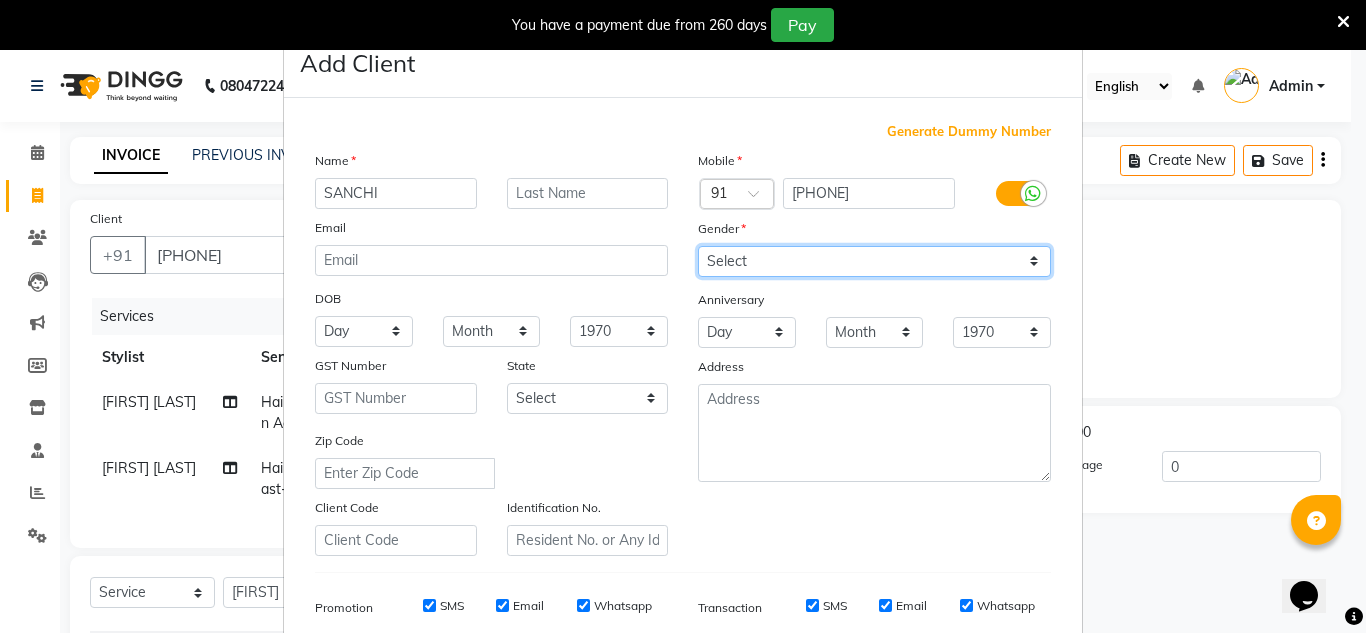 click on "Select Male Female Other Prefer Not To Say" at bounding box center (874, 261) 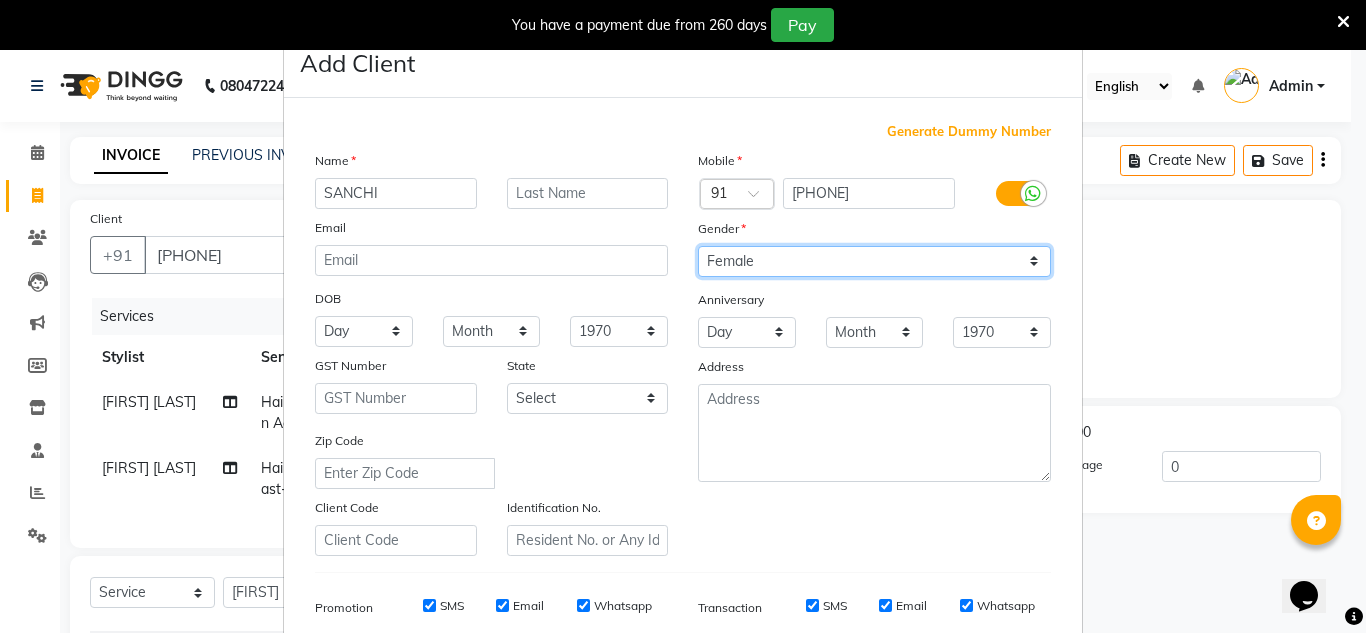 click on "Select Male Female Other Prefer Not To Say" at bounding box center [874, 261] 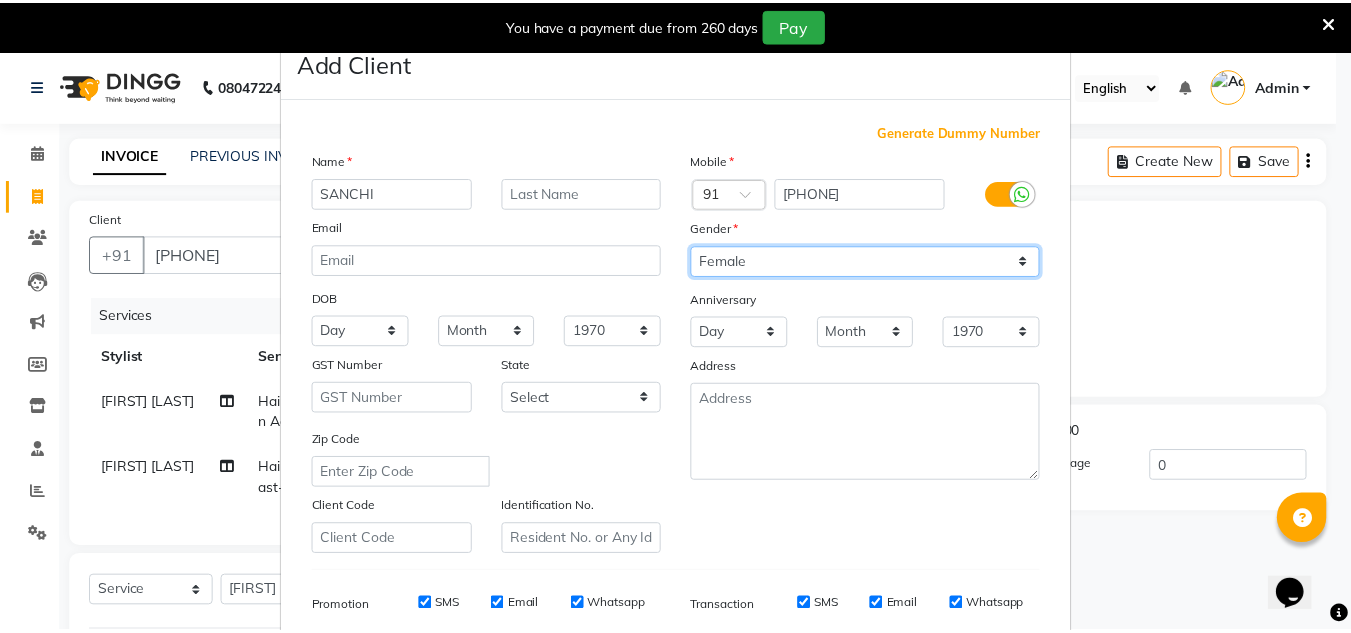 scroll, scrollTop: 290, scrollLeft: 0, axis: vertical 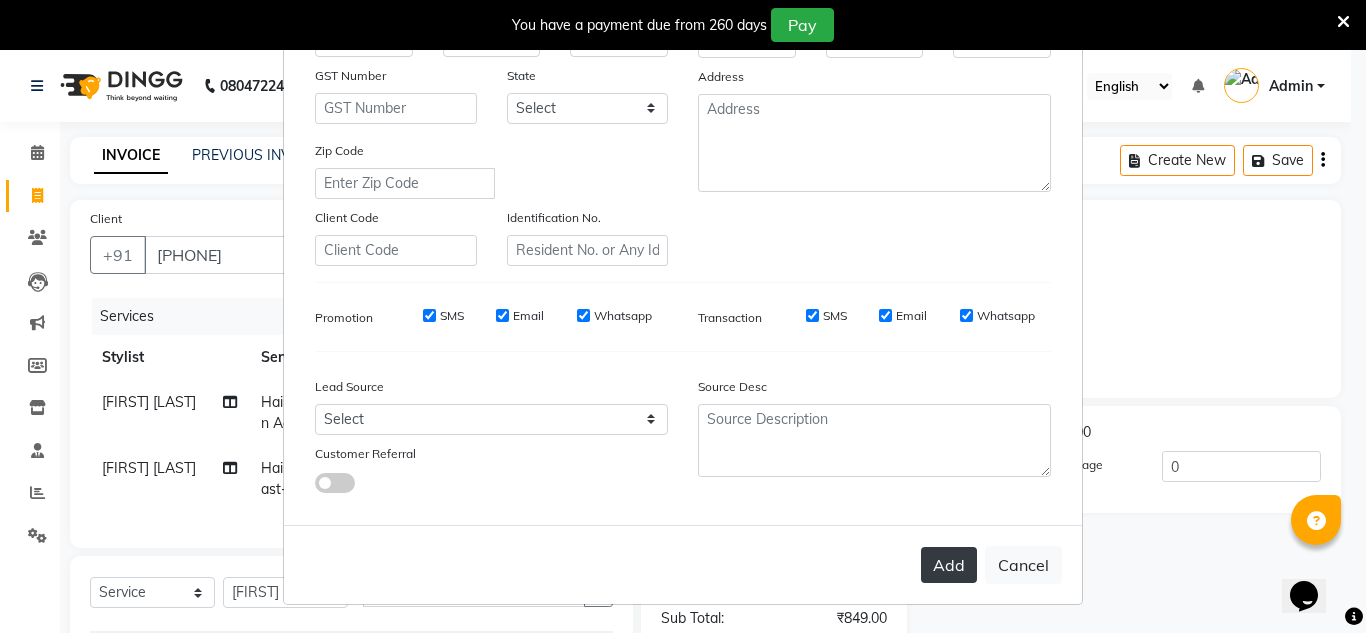 click on "Add" at bounding box center [949, 565] 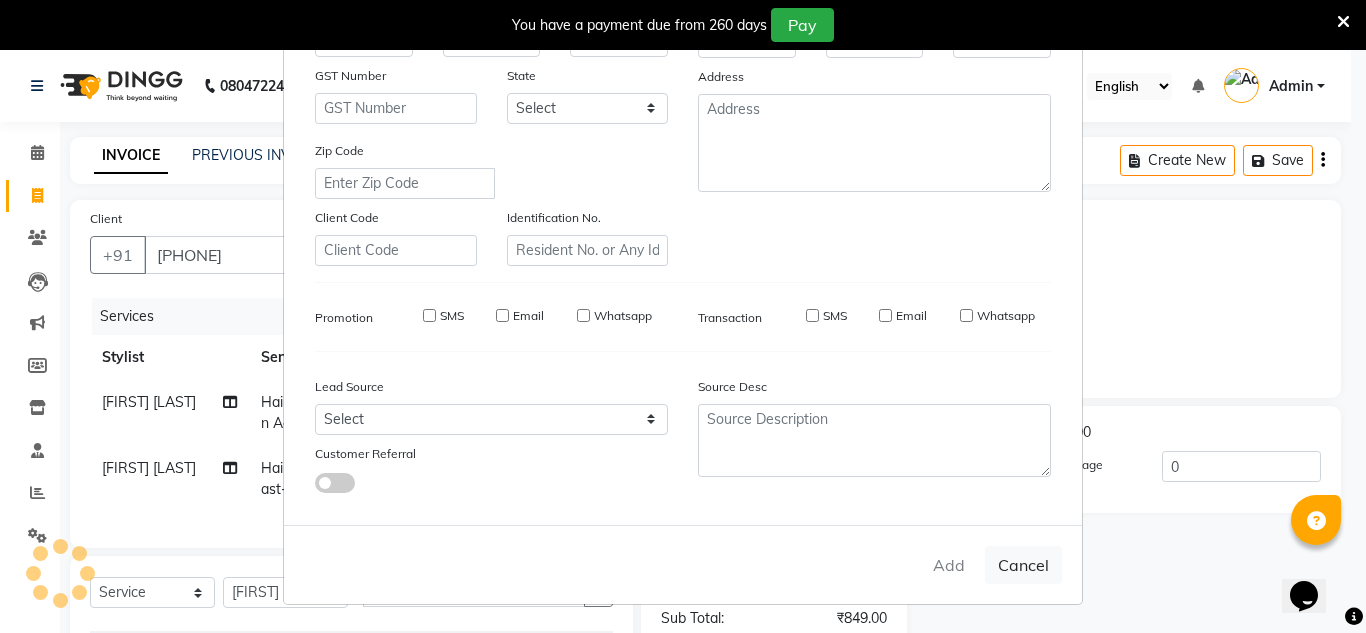 type 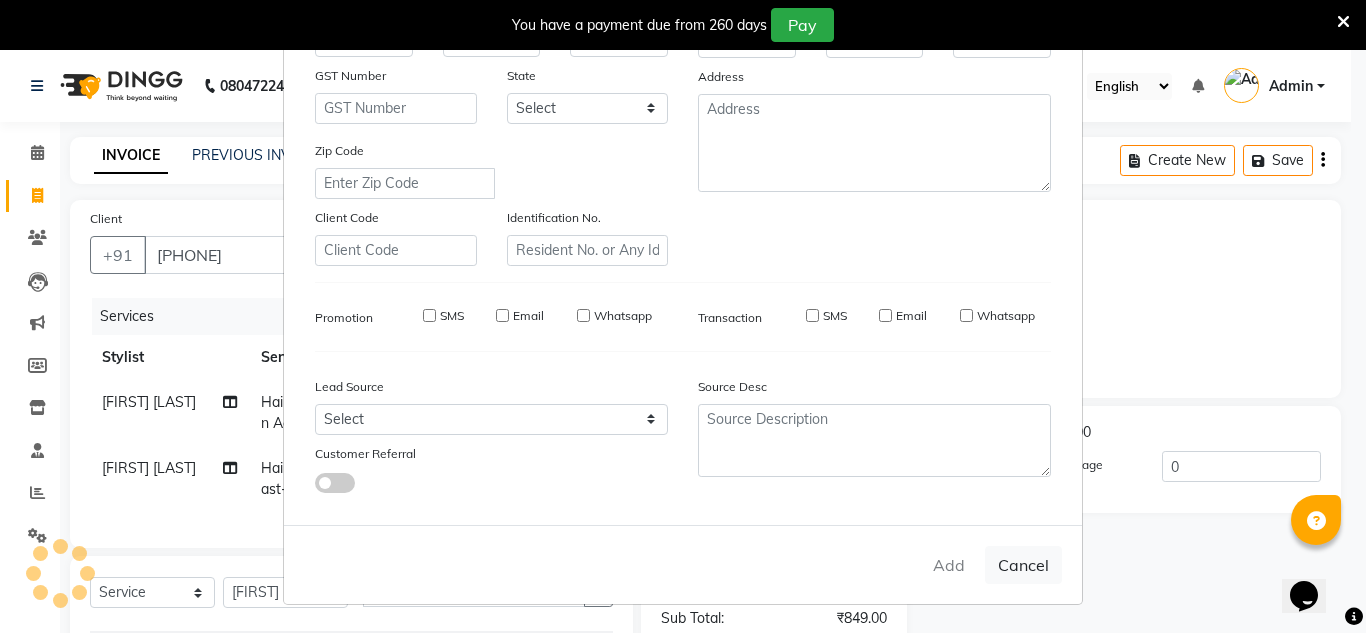 select 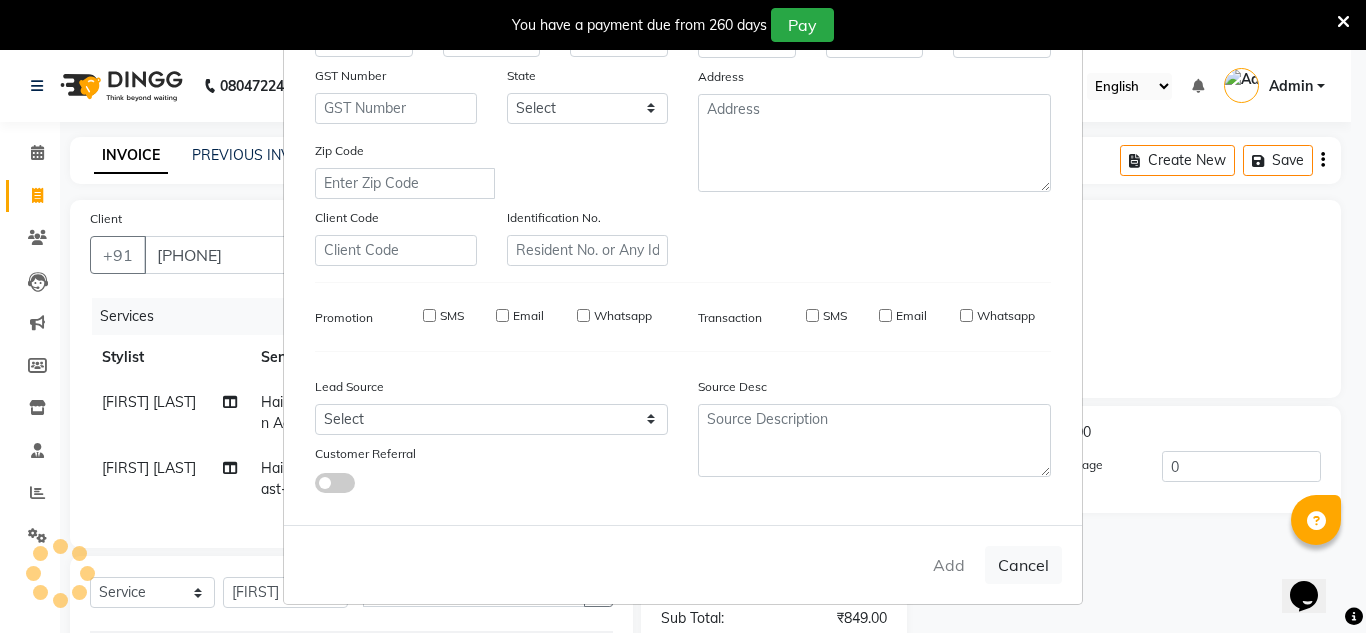 select 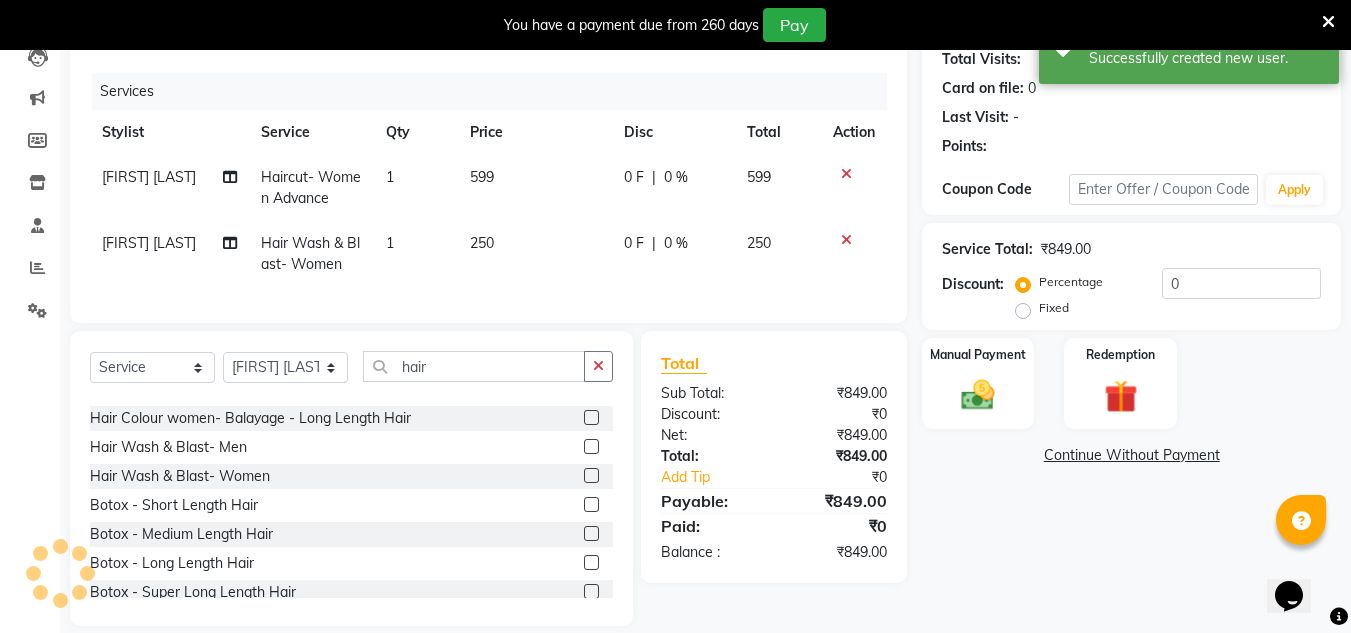 scroll, scrollTop: 263, scrollLeft: 0, axis: vertical 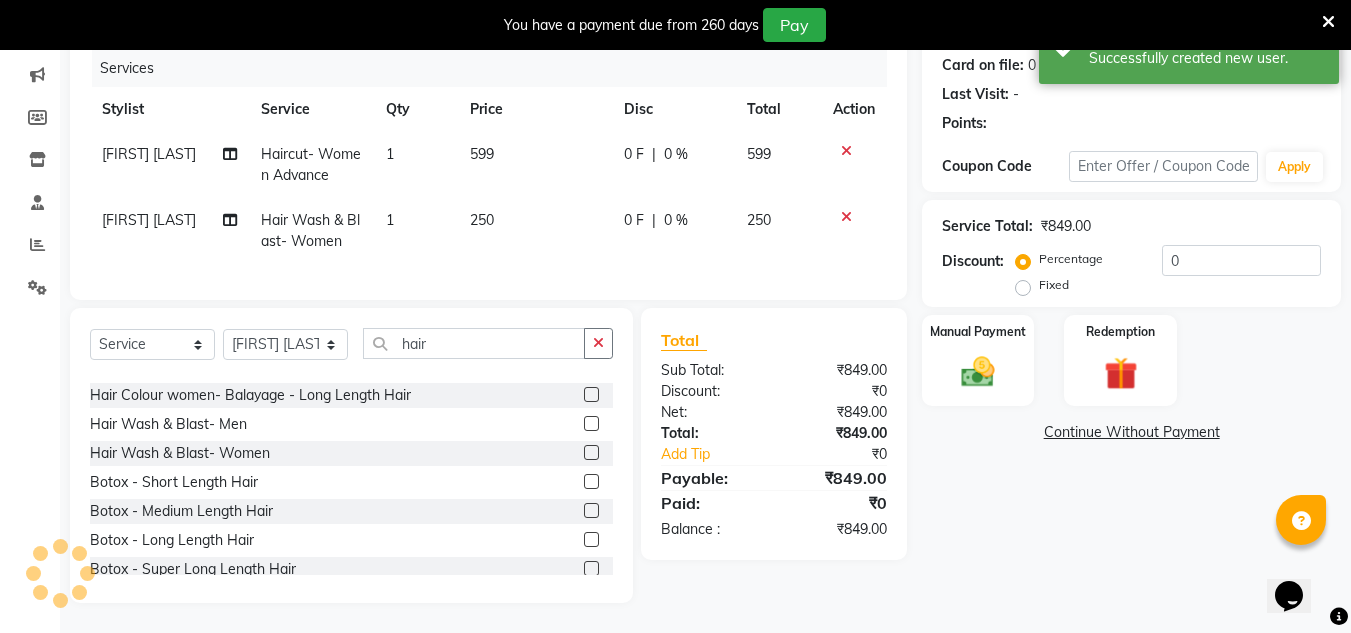select on "1: Object" 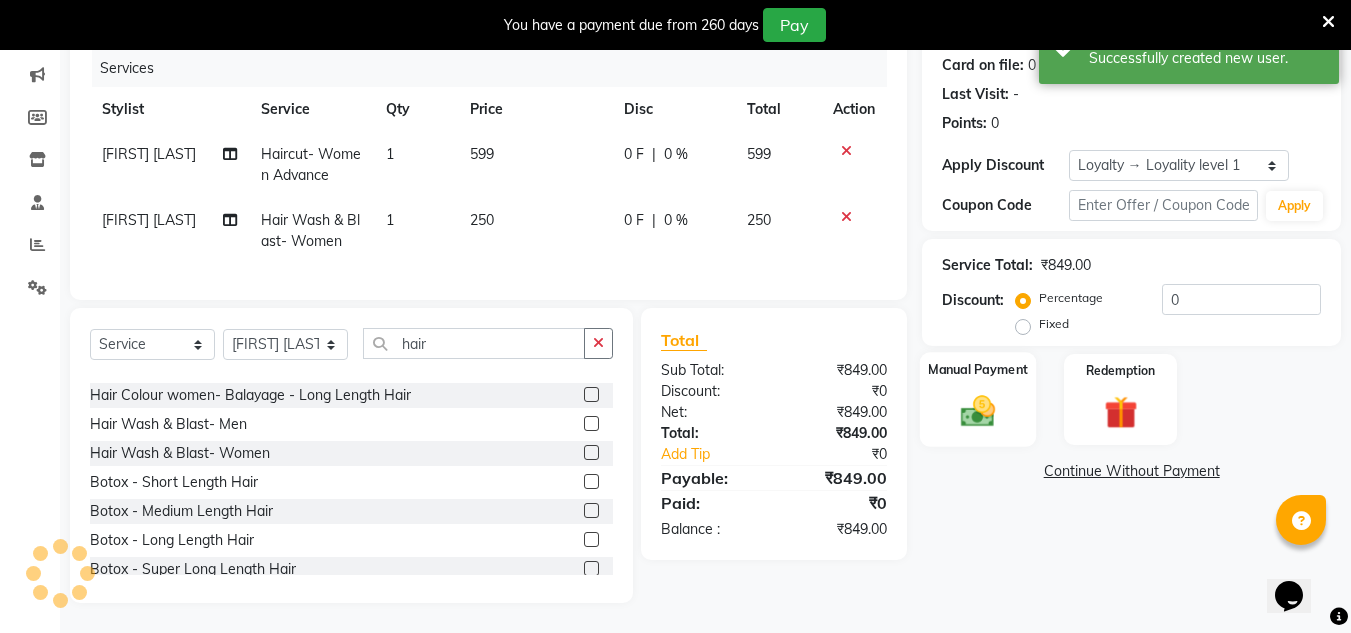 click on "Manual Payment" 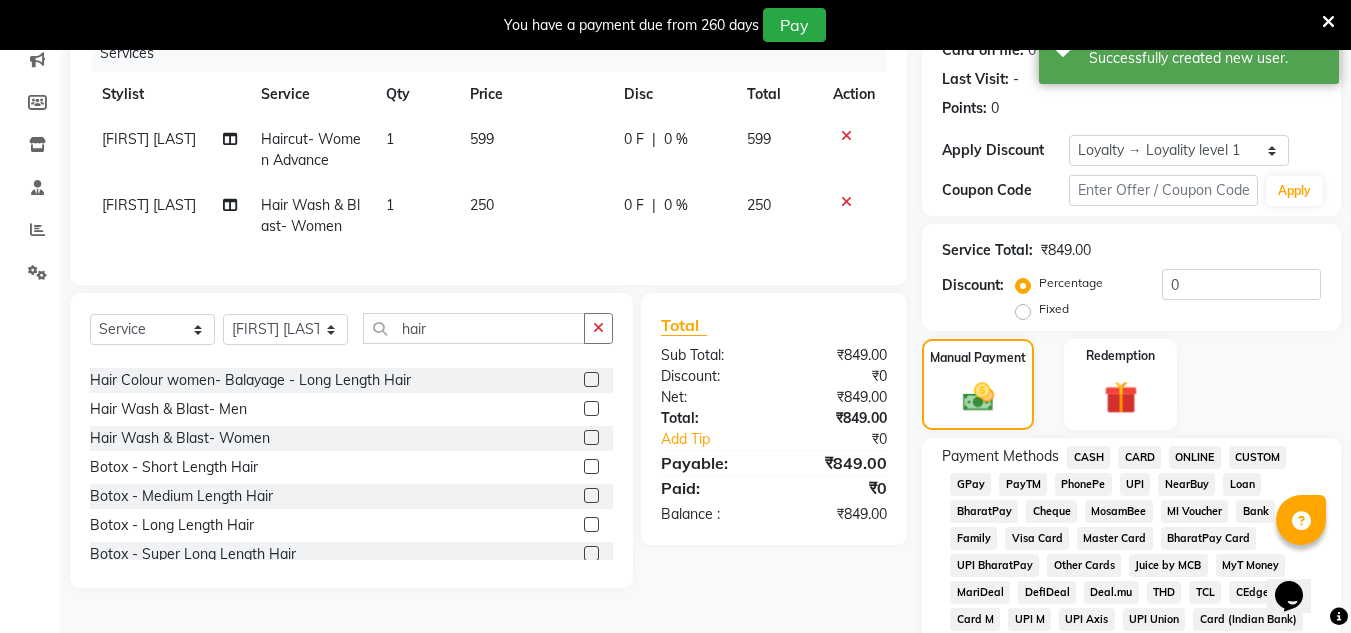 click on "ONLINE" 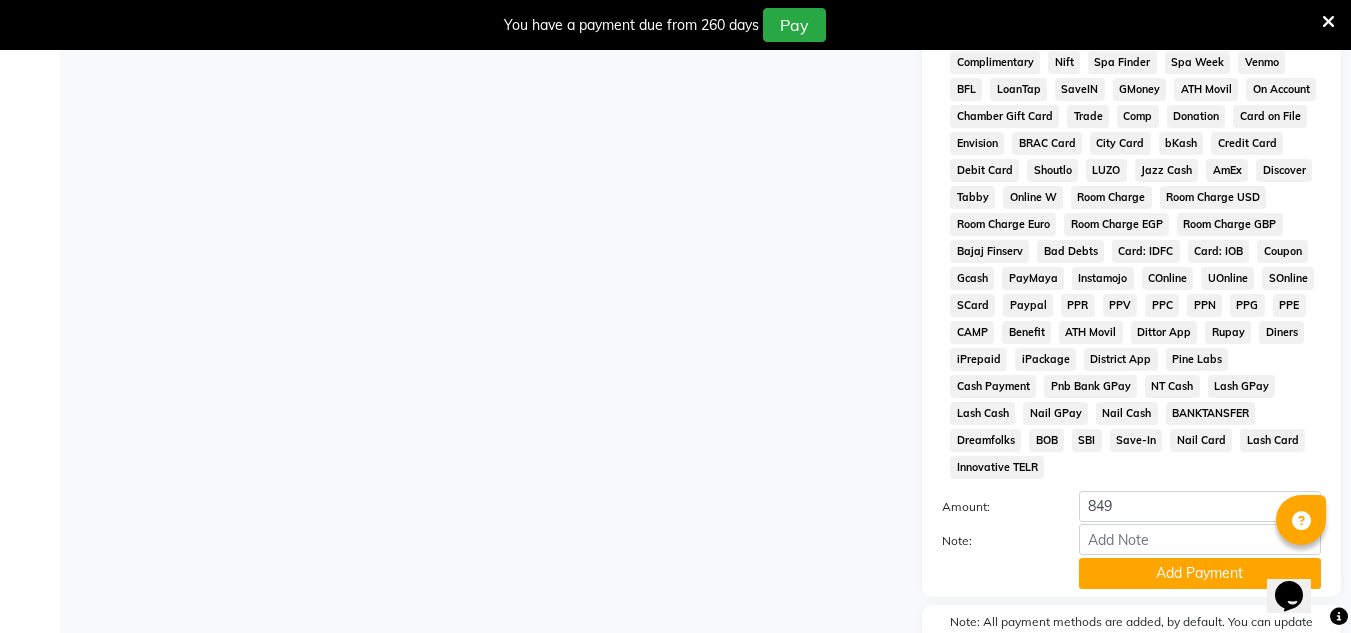 scroll, scrollTop: 958, scrollLeft: 0, axis: vertical 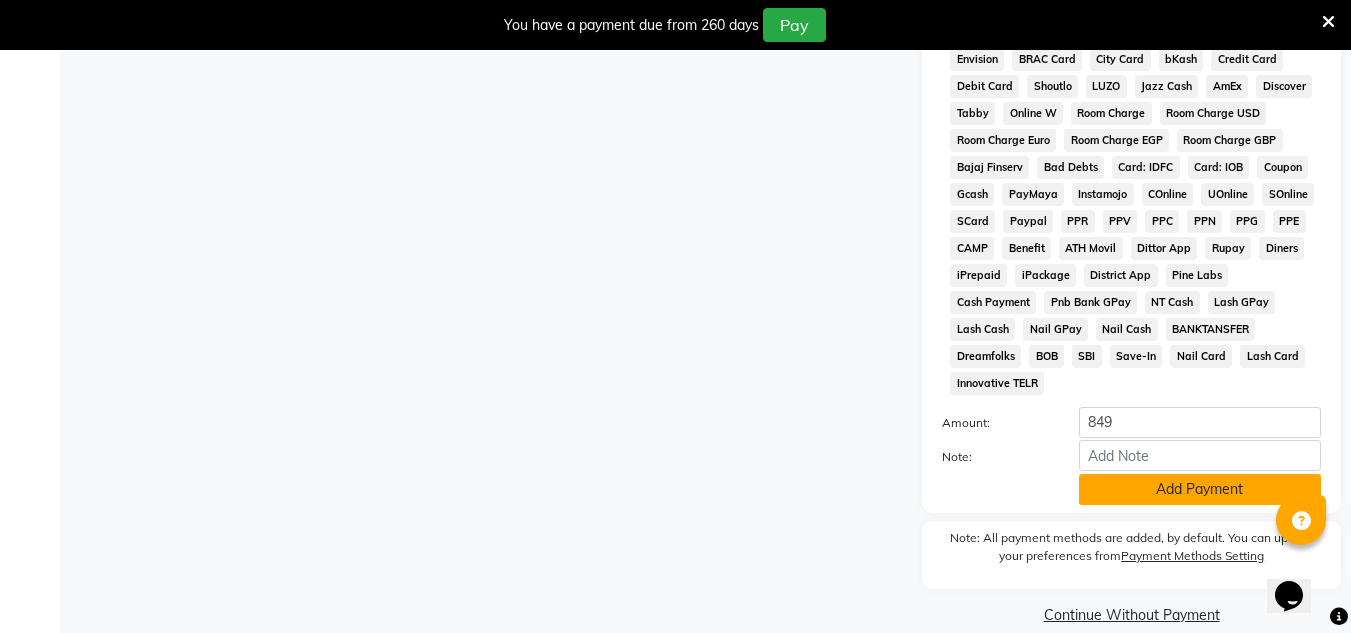click on "Add Payment" 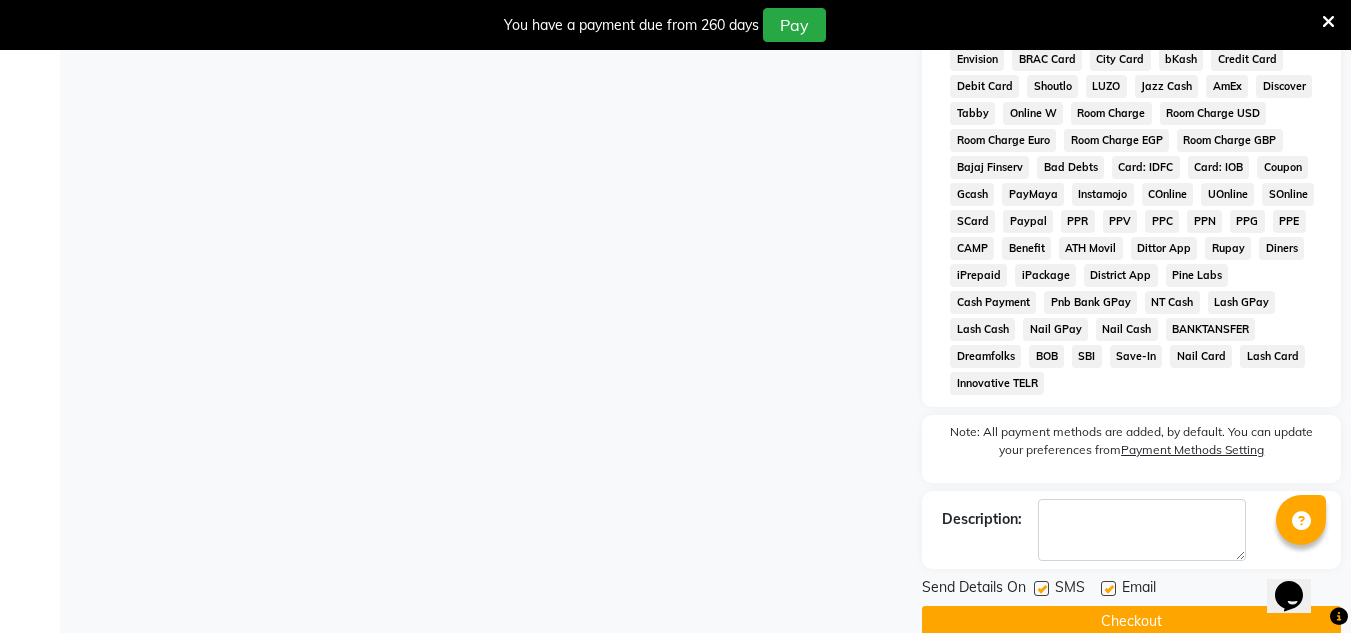 click 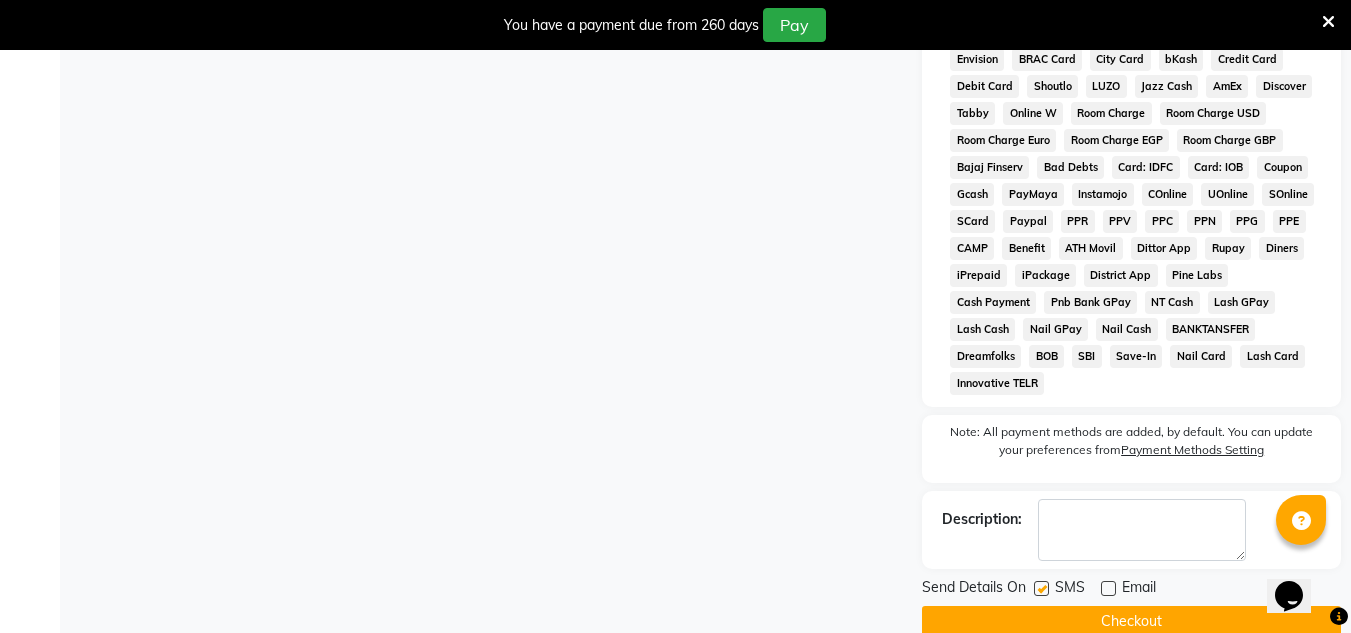 click on "Checkout" 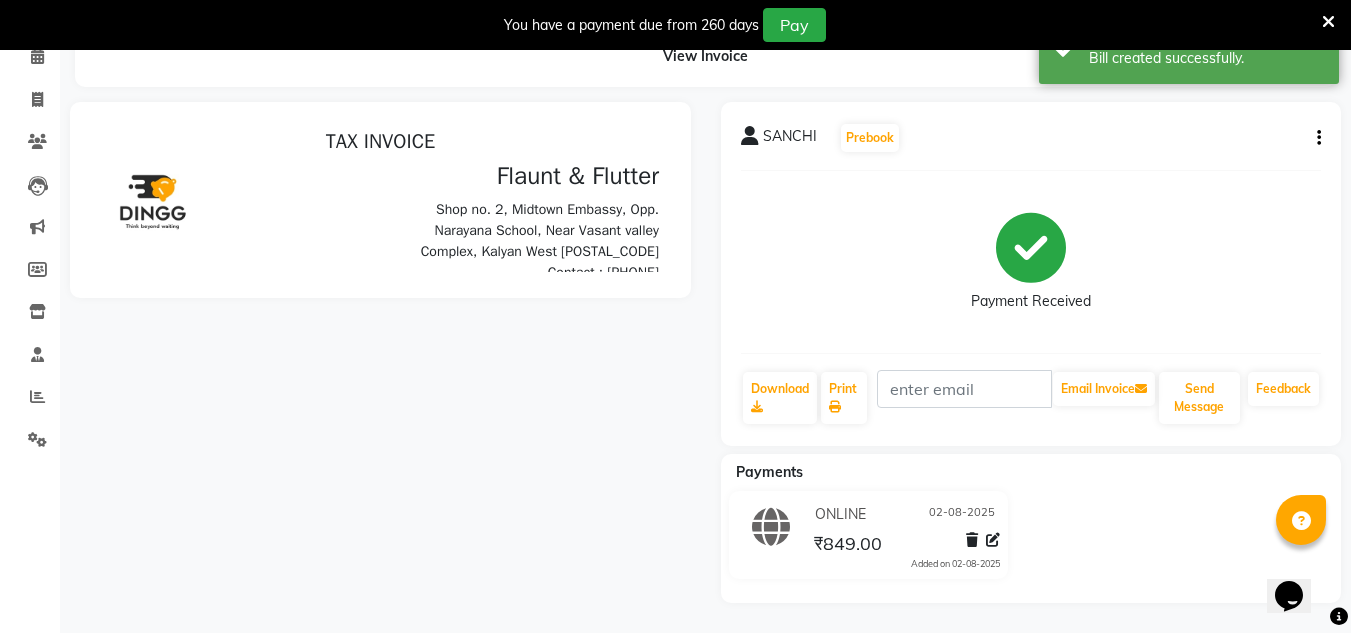 scroll, scrollTop: 260, scrollLeft: 0, axis: vertical 